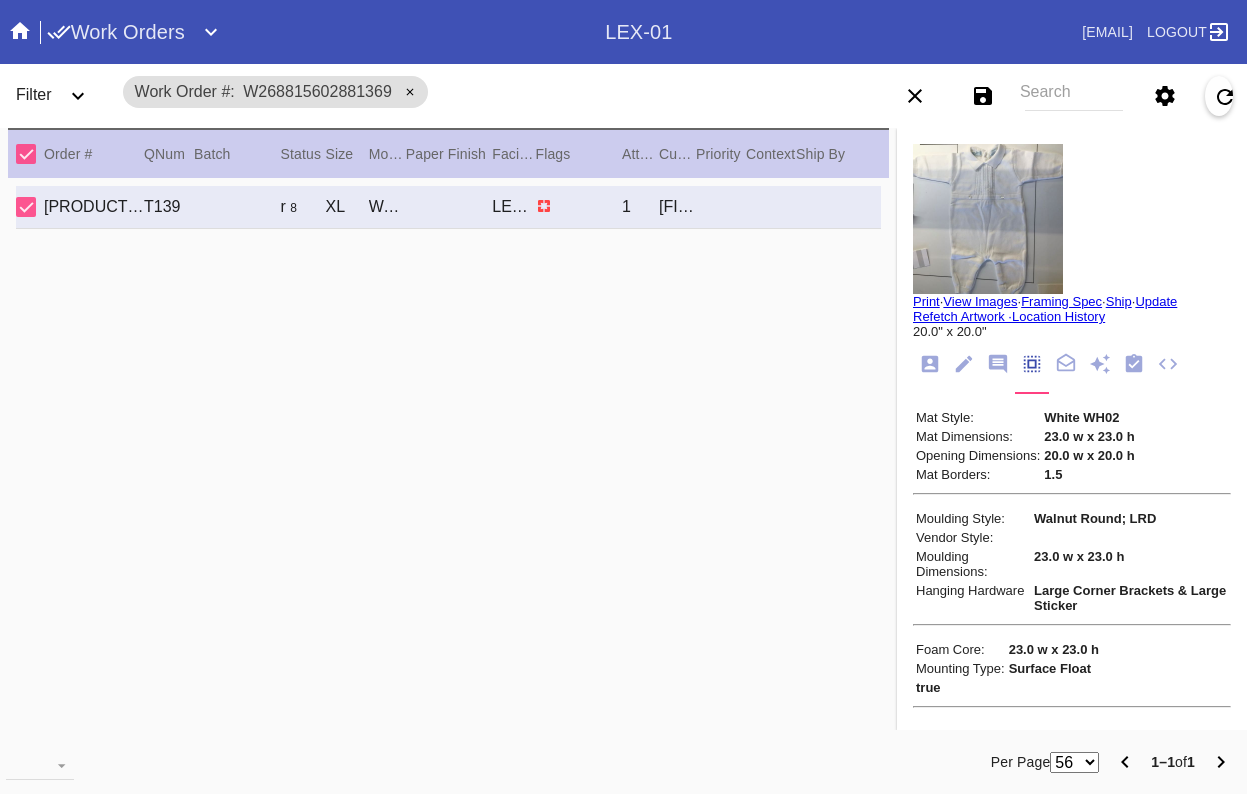 scroll, scrollTop: 0, scrollLeft: 0, axis: both 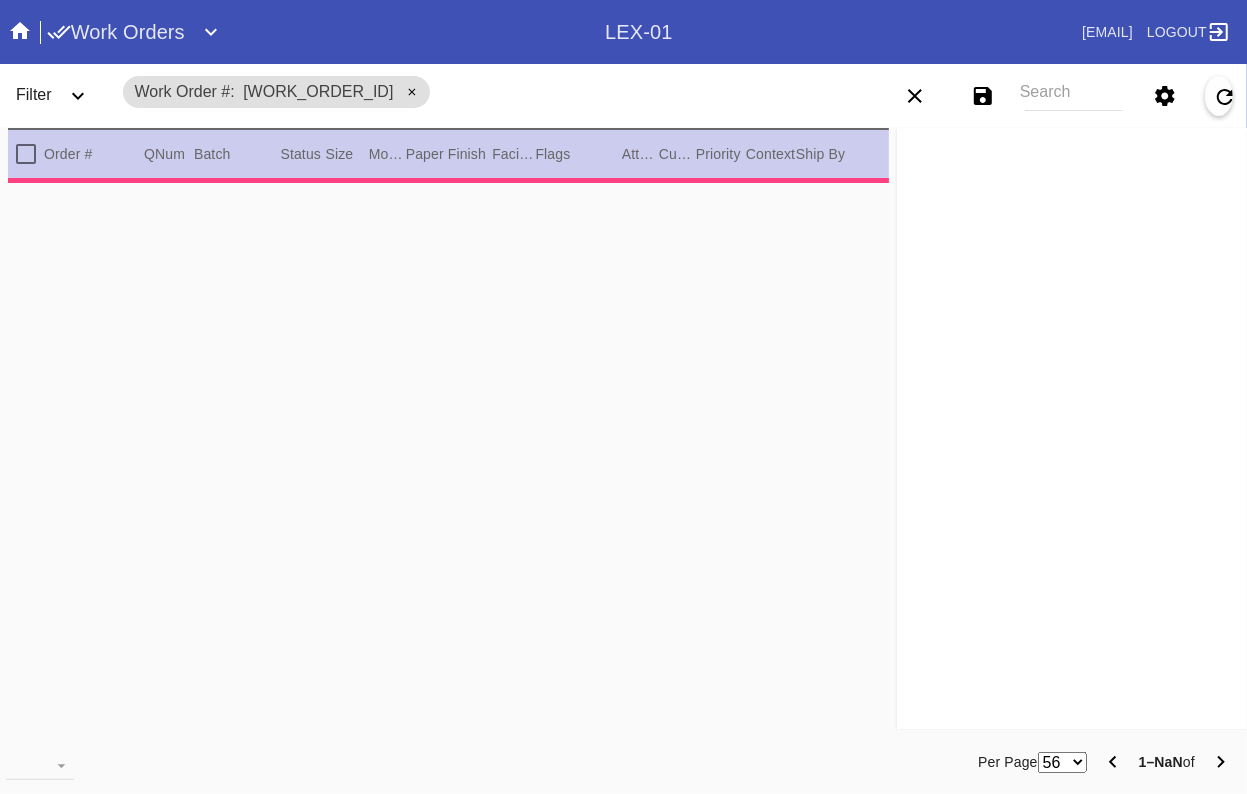 type on "0.0" 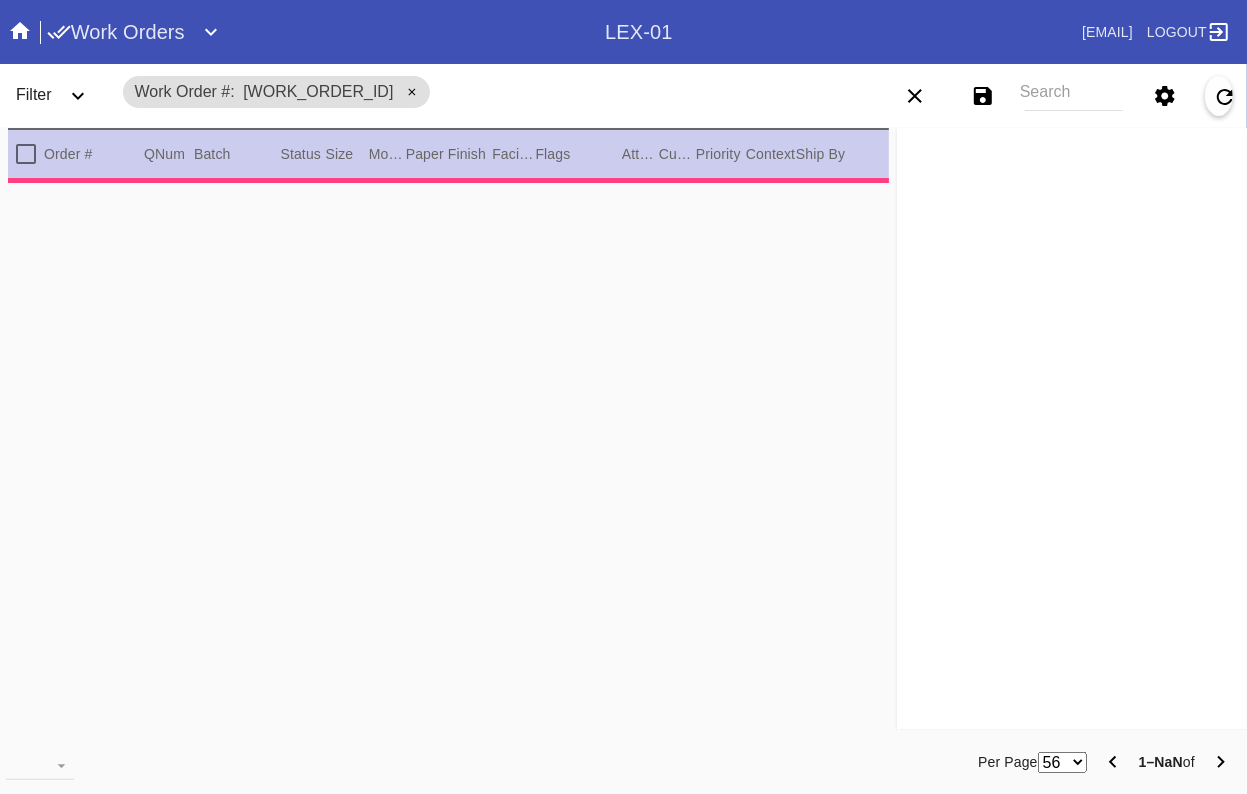 type on "0.0" 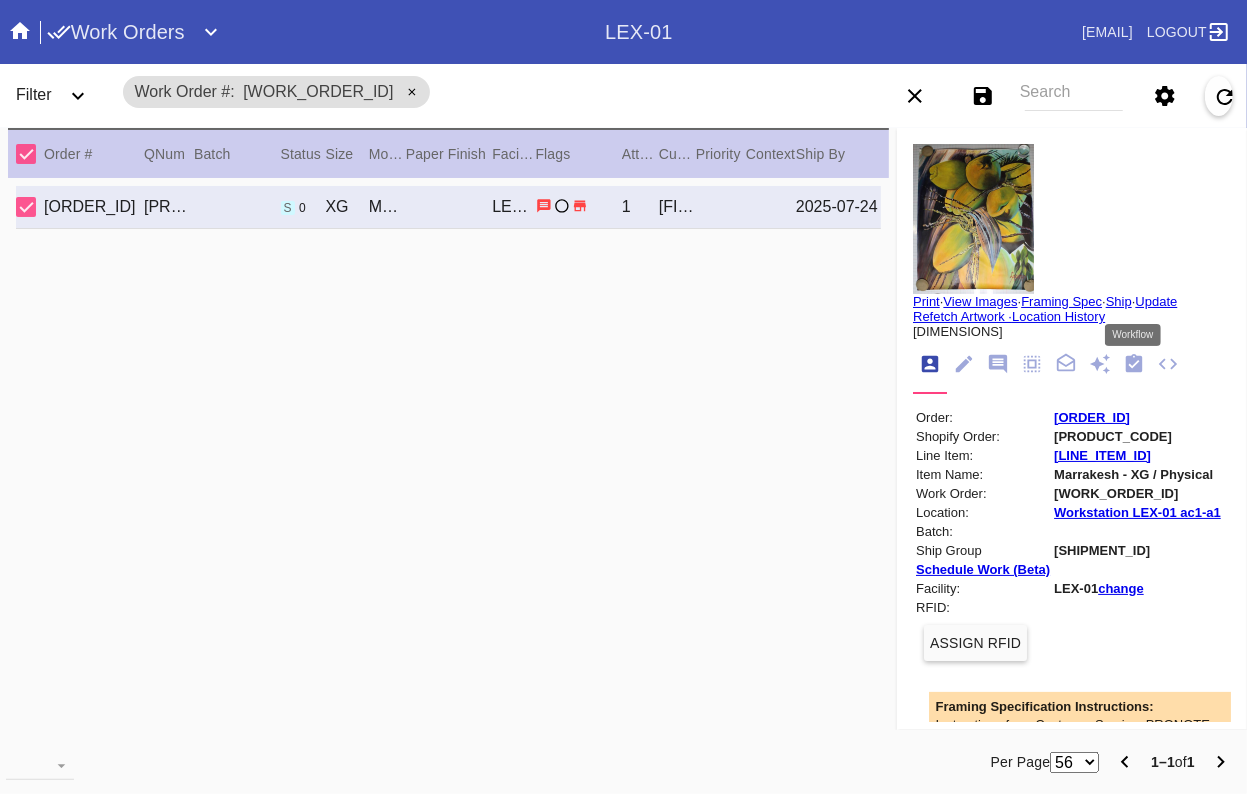 click 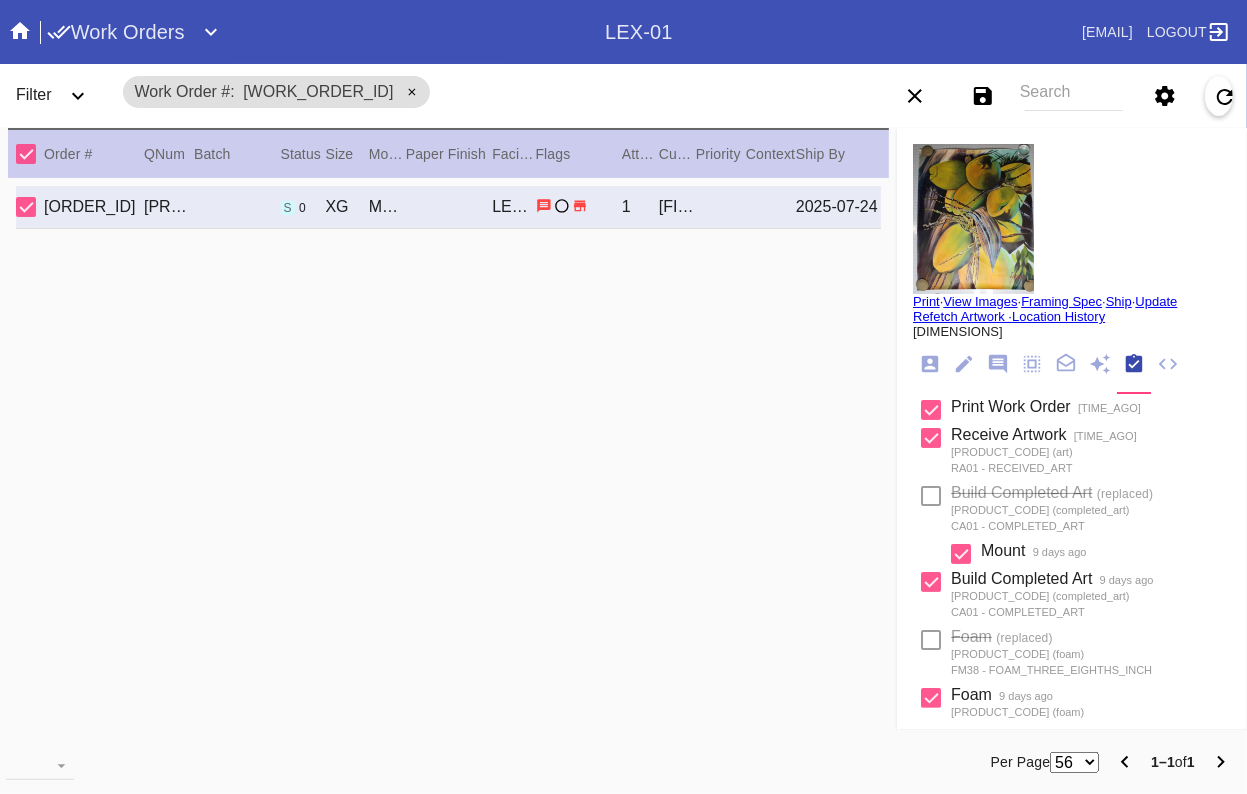 scroll, scrollTop: 710, scrollLeft: 0, axis: vertical 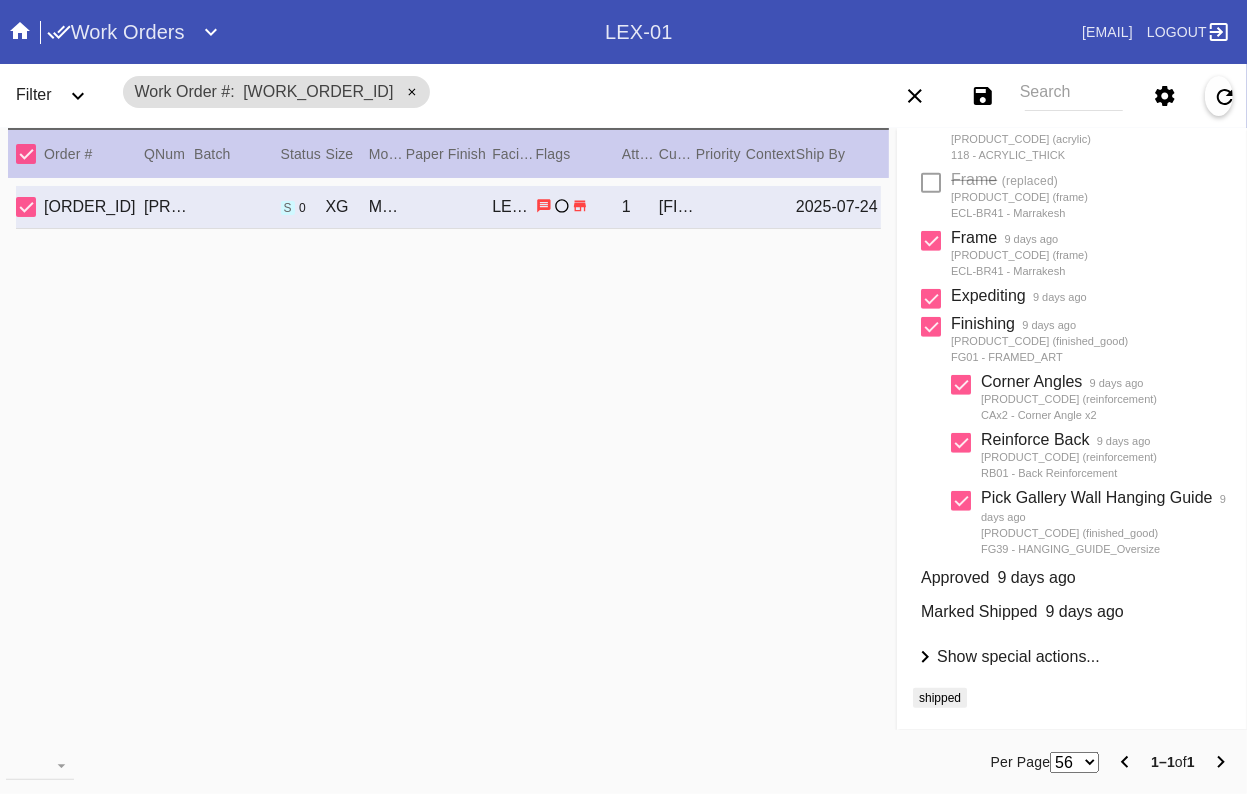 click on "Marked Shipped  9 days ago" at bounding box center (1072, 612) 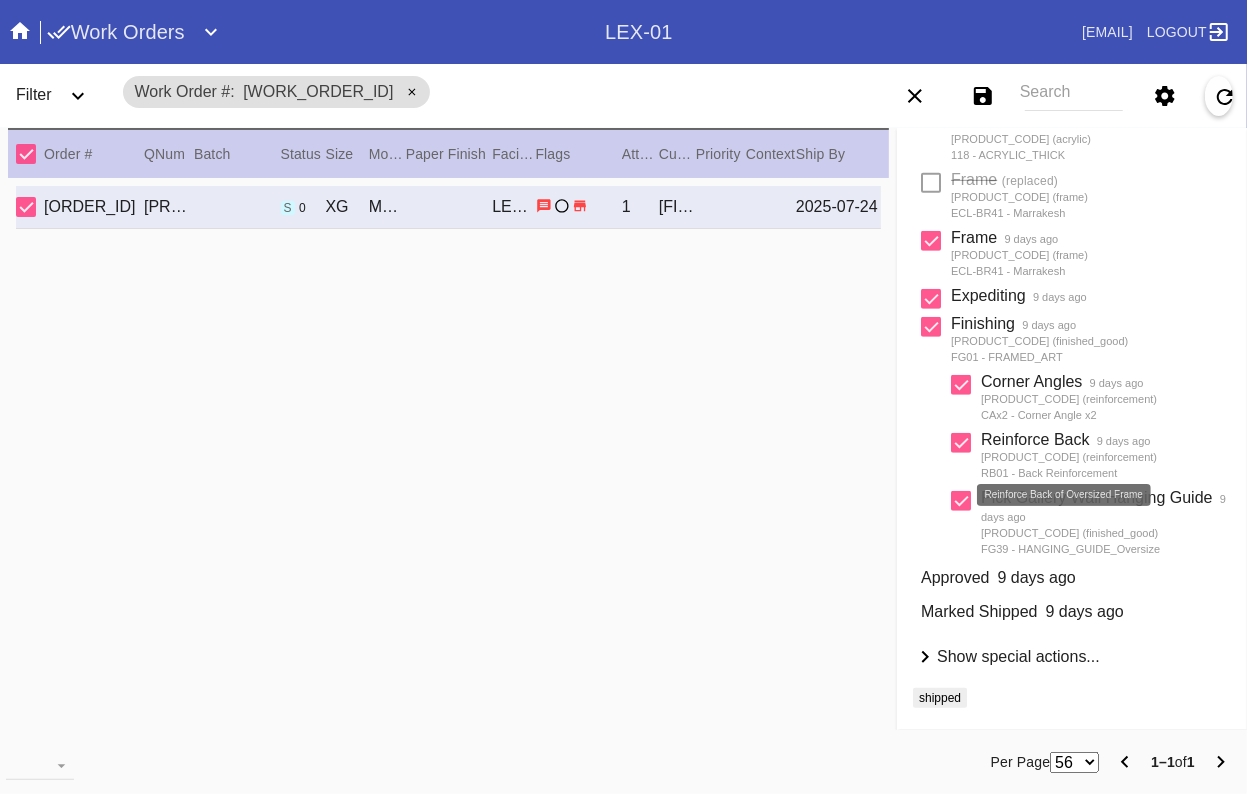 scroll, scrollTop: 0, scrollLeft: 0, axis: both 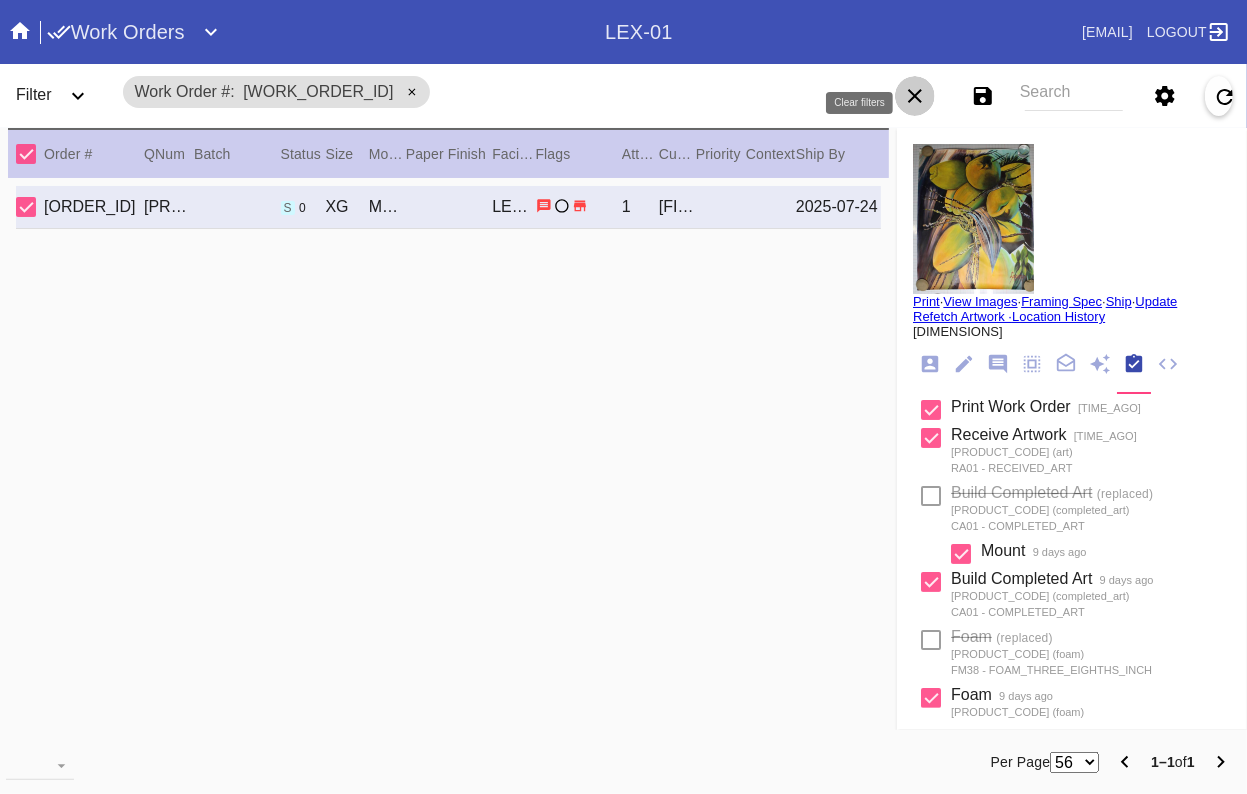 click 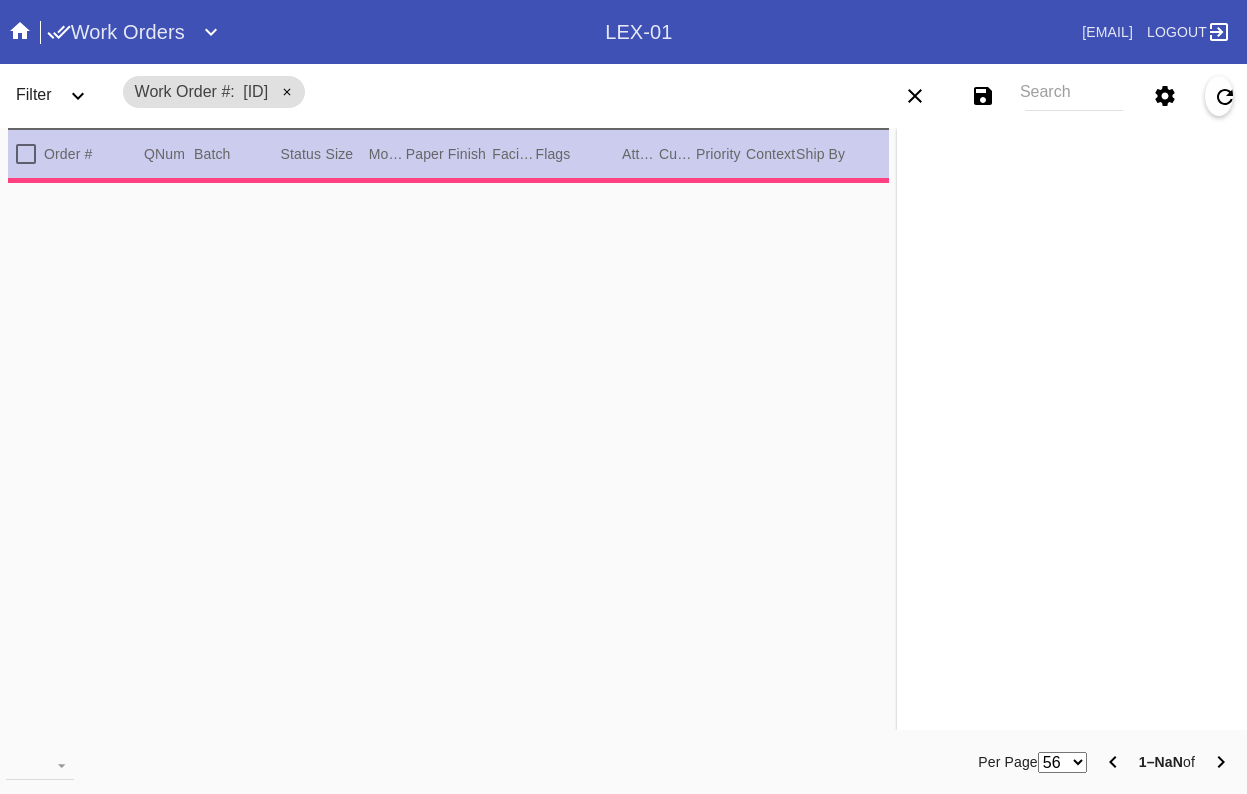 scroll, scrollTop: 0, scrollLeft: 0, axis: both 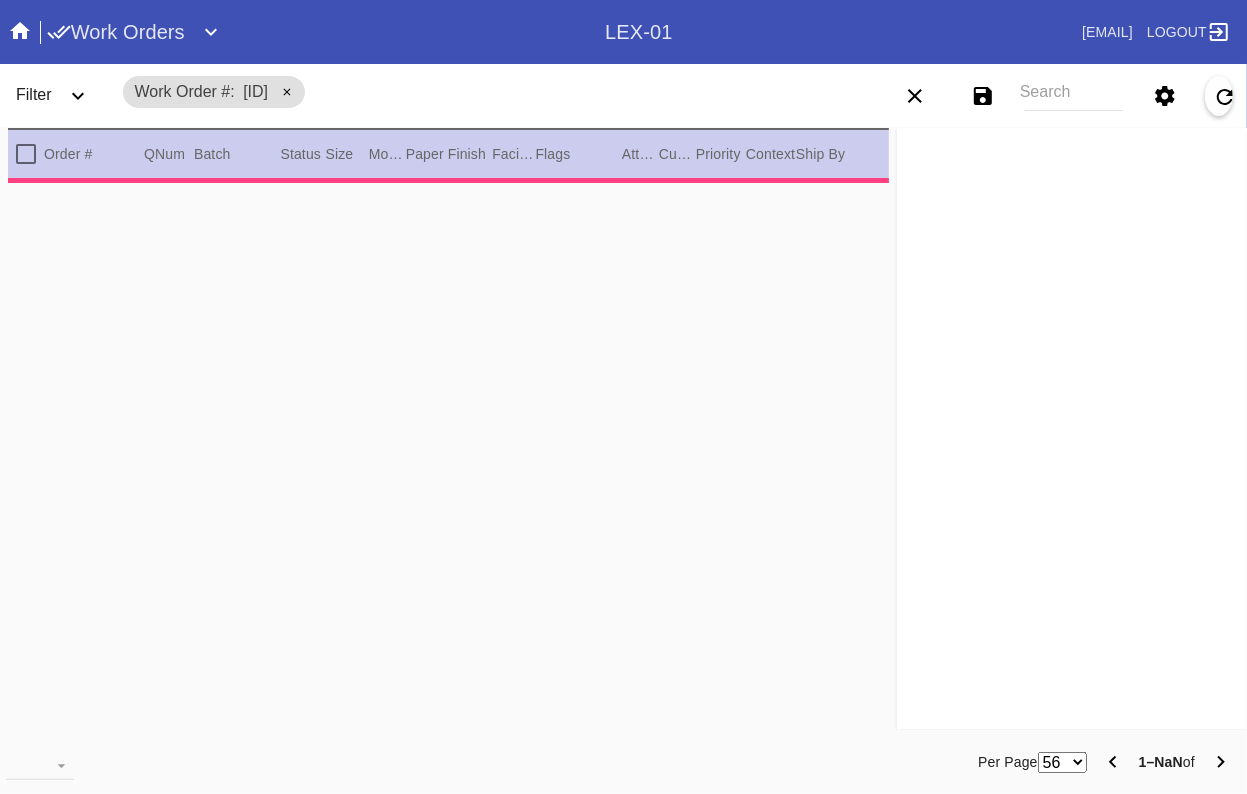 type on "0.0" 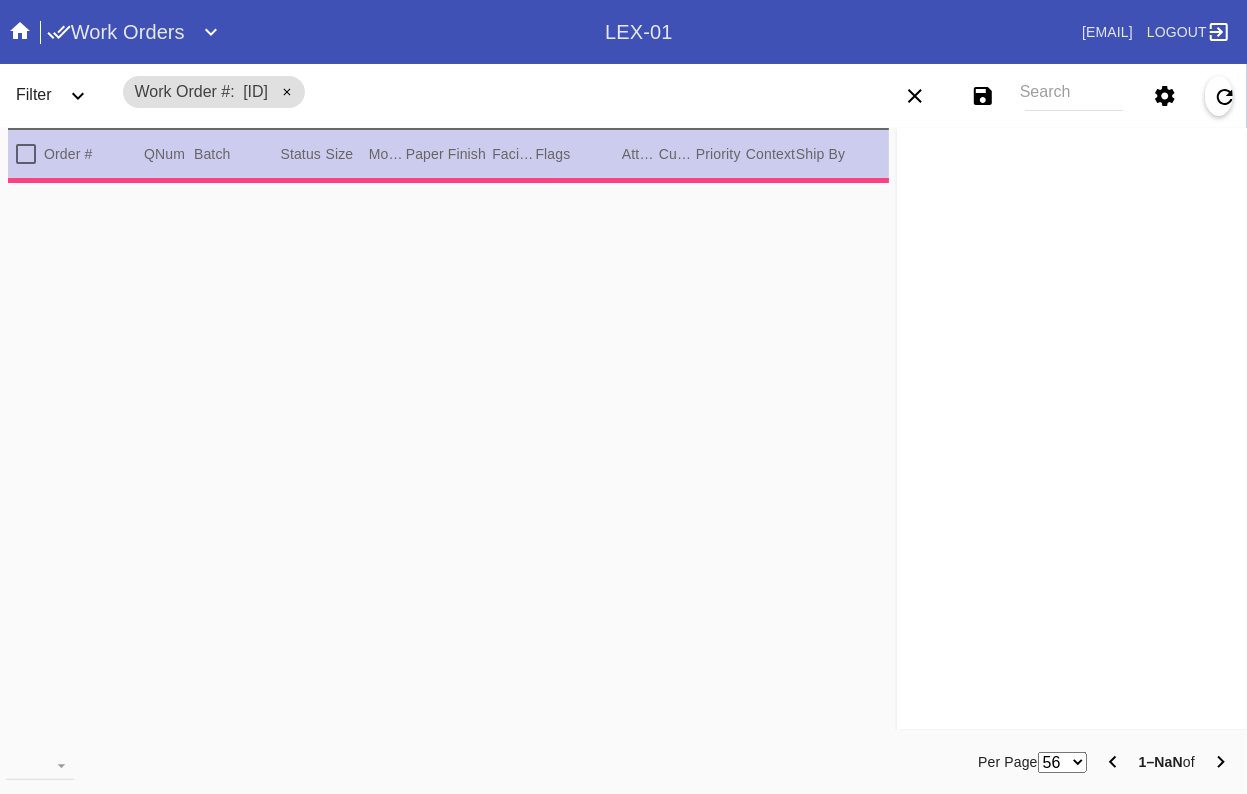 type on "0.0" 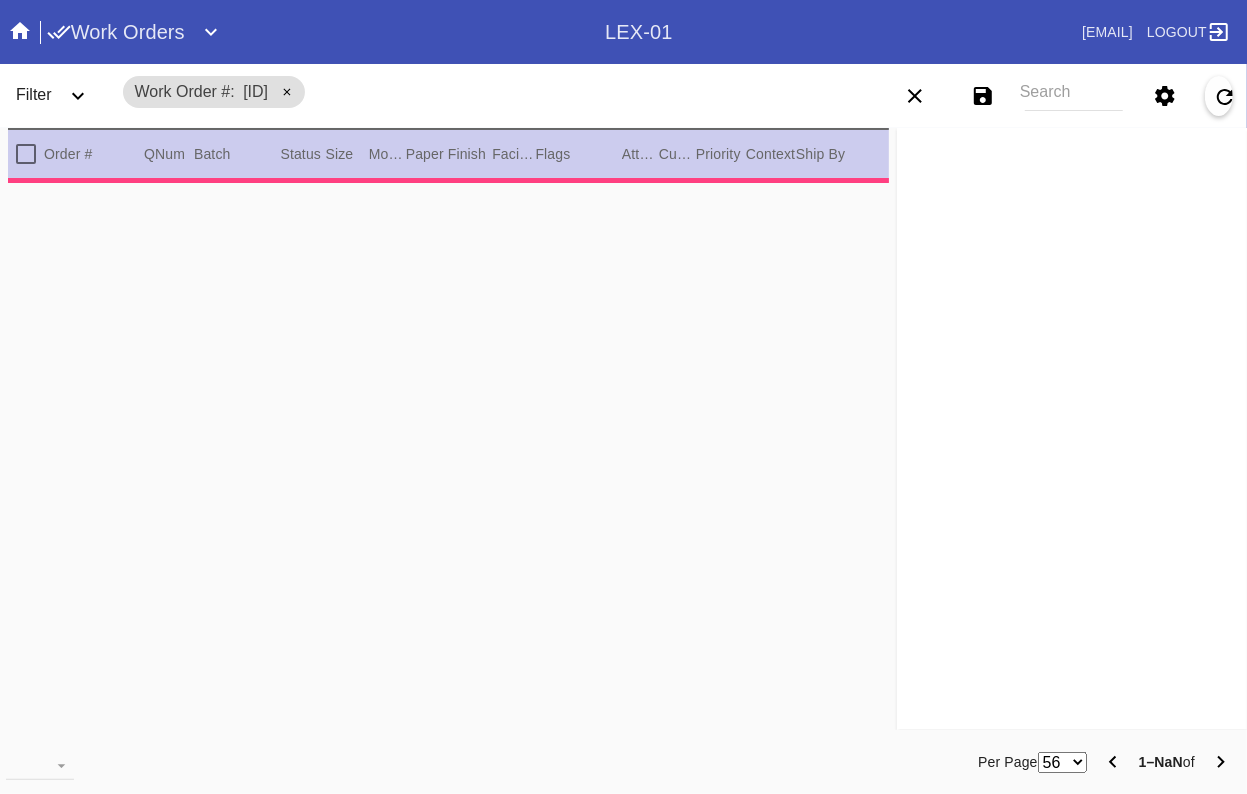 type on "0.0" 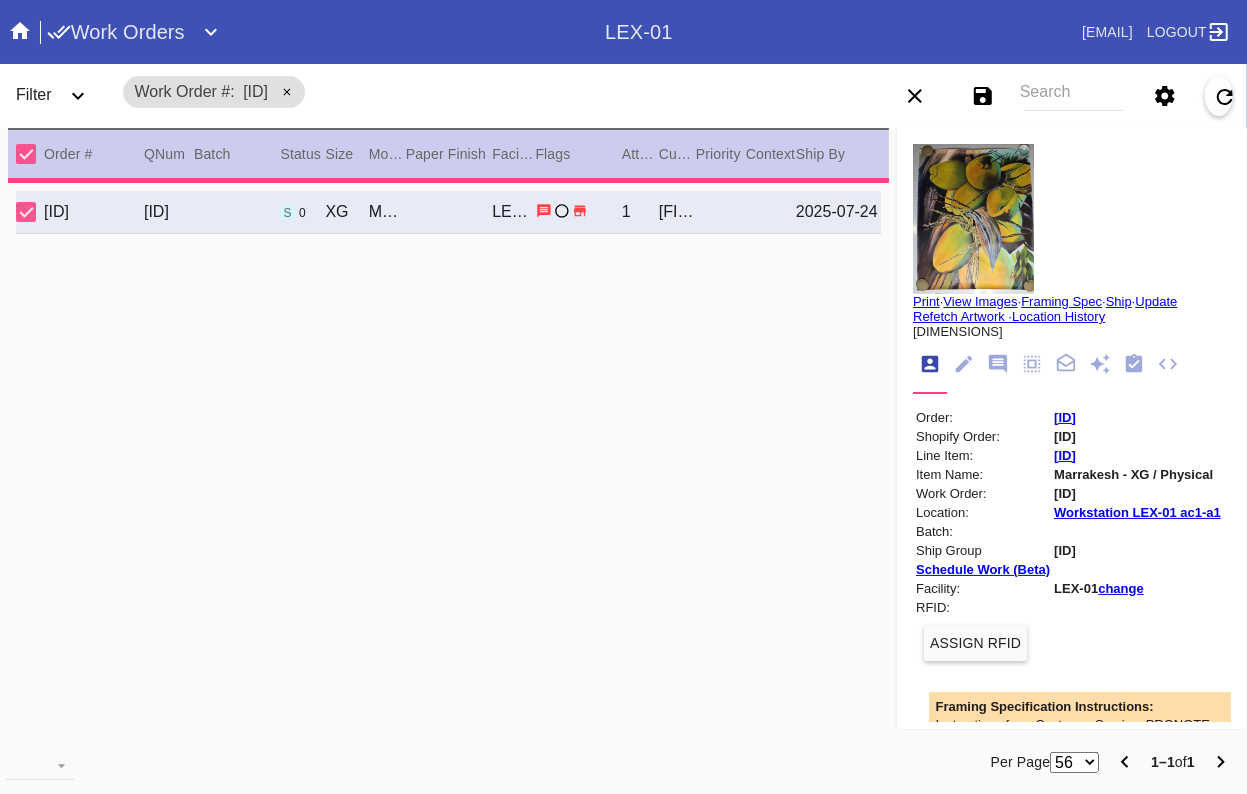 type on "3.0" 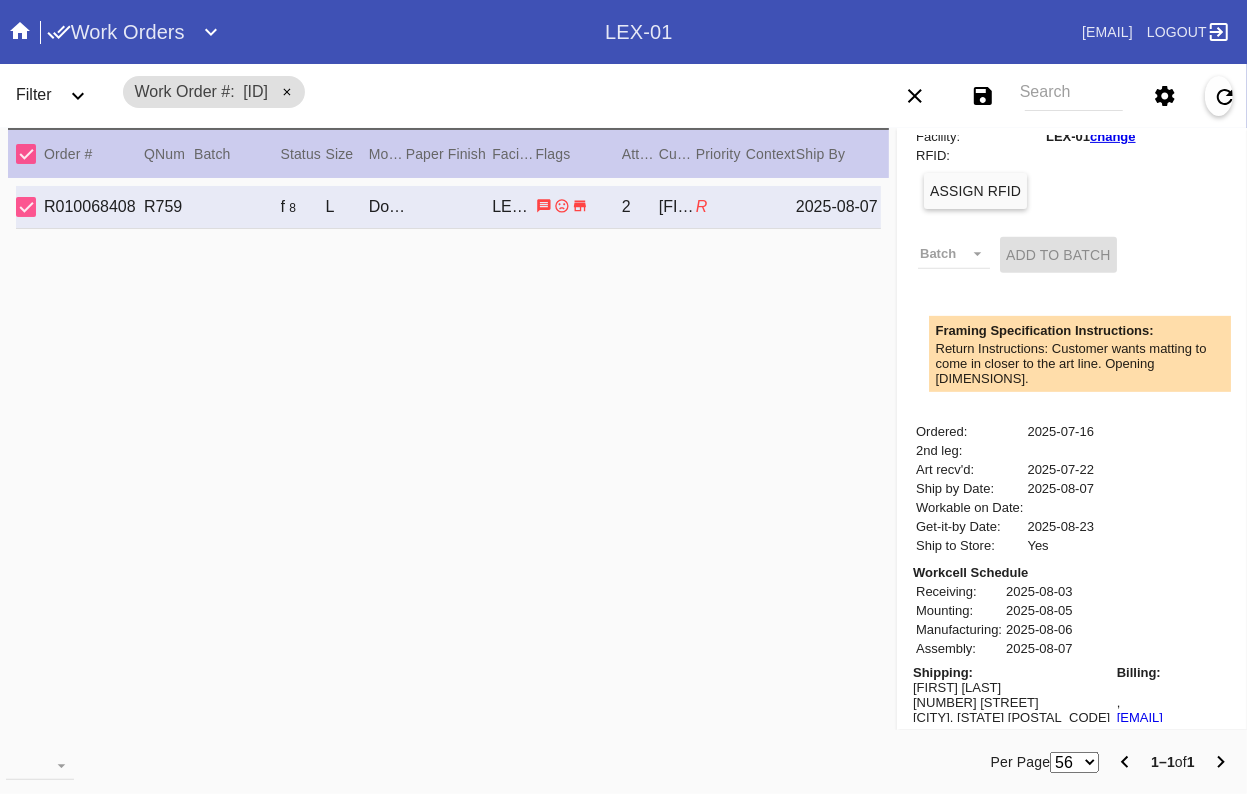 scroll, scrollTop: 0, scrollLeft: 0, axis: both 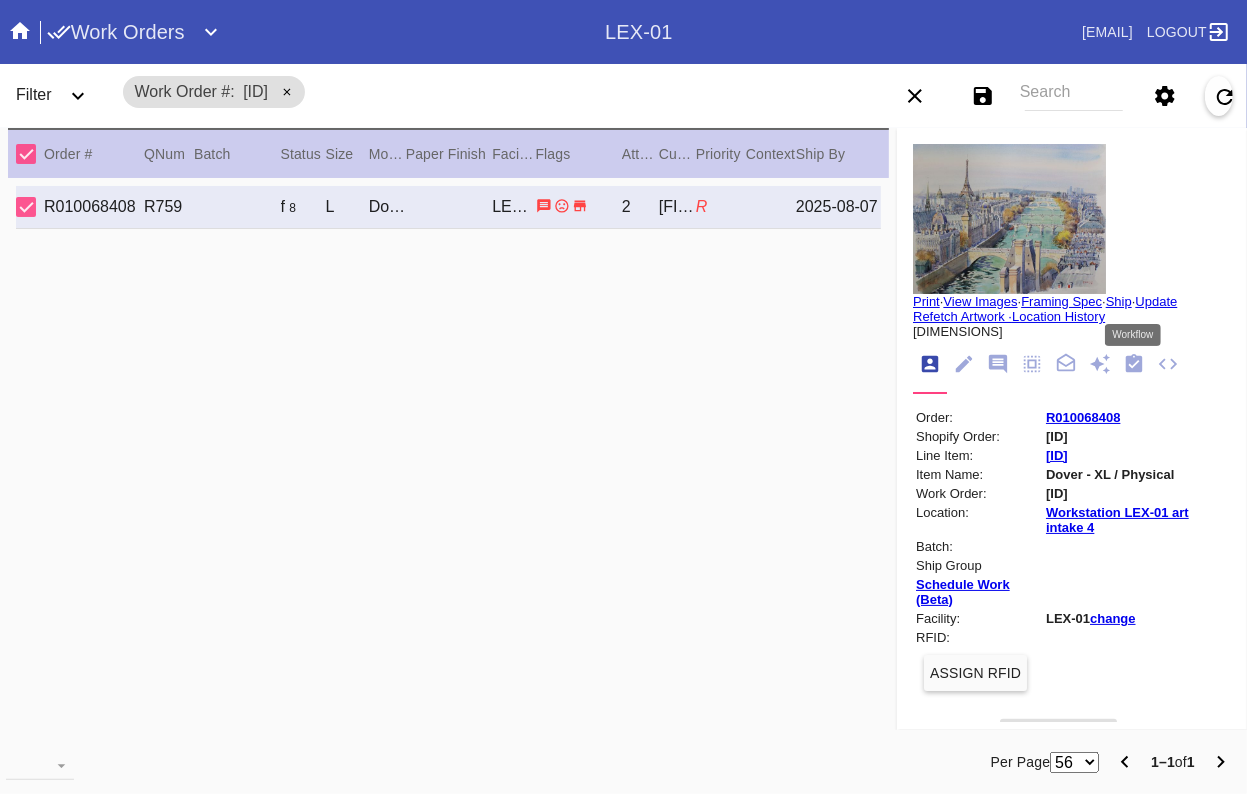 click 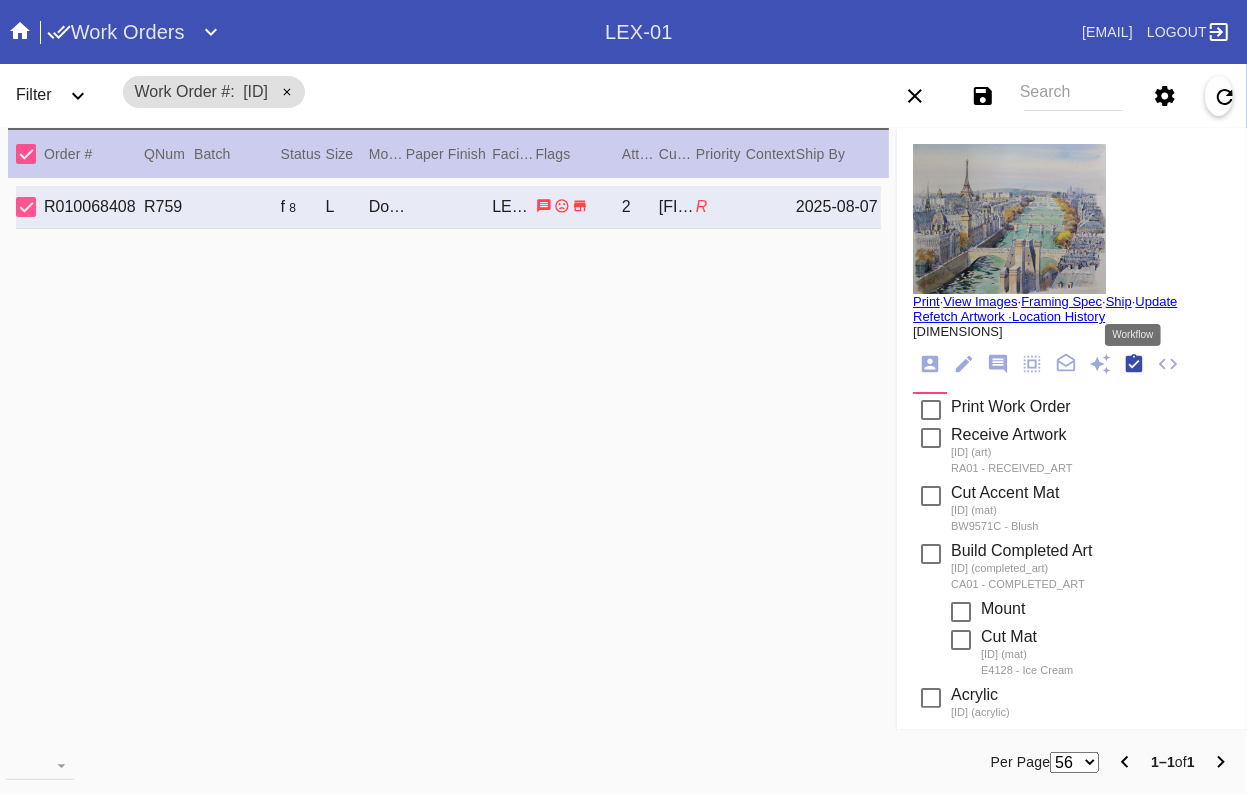 scroll, scrollTop: 322, scrollLeft: 0, axis: vertical 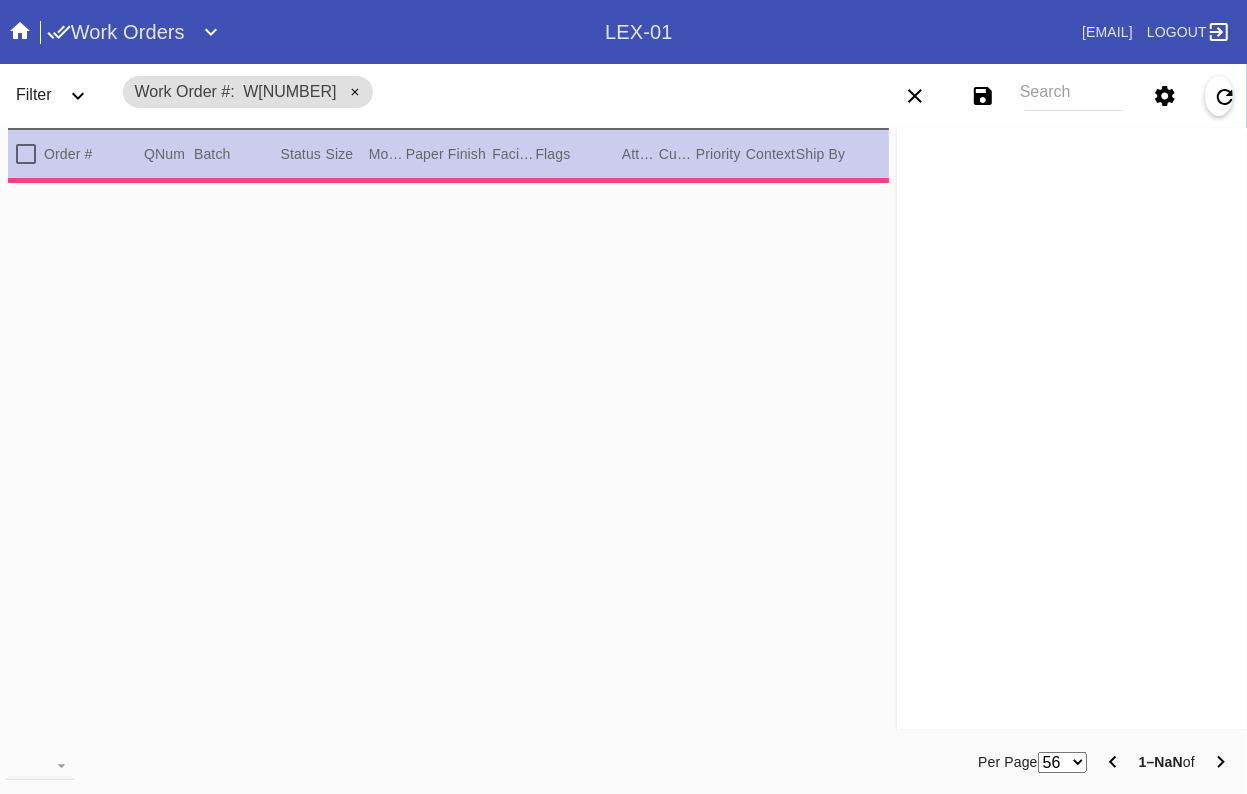 type on "3.0" 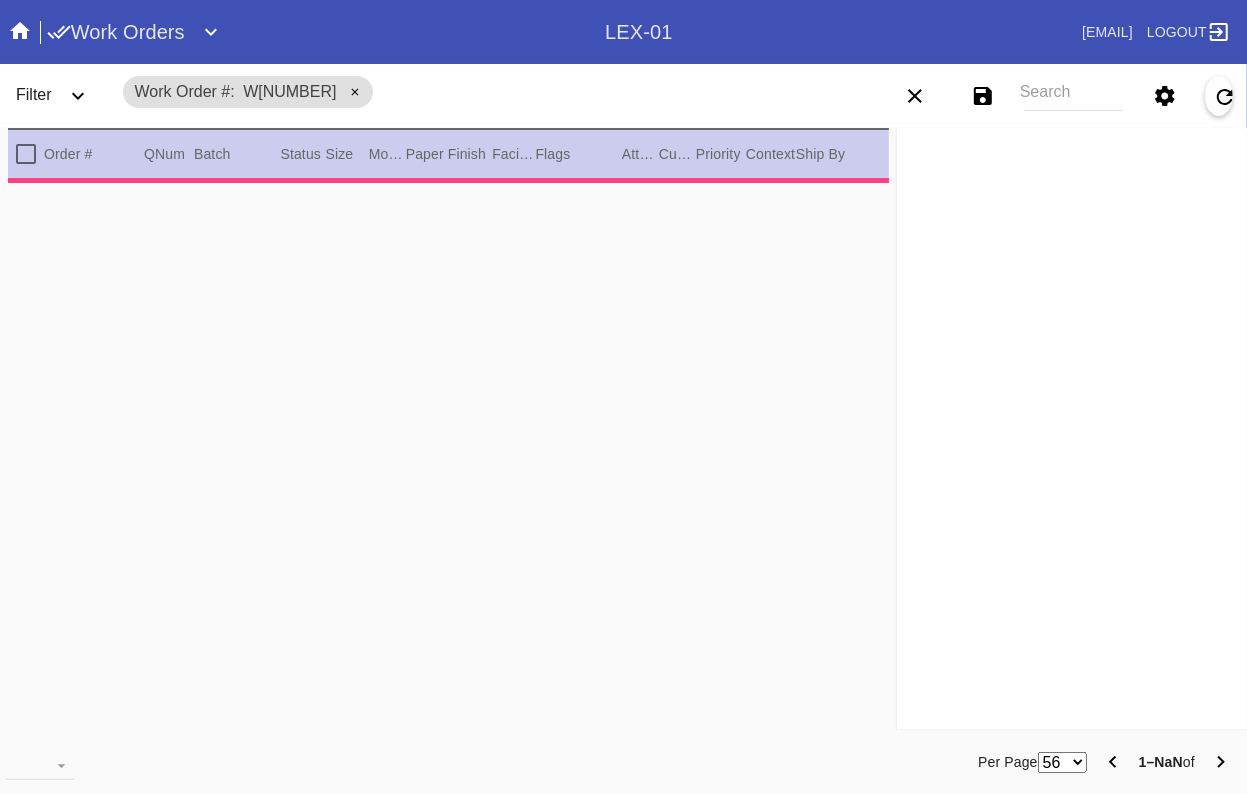 type on "3.0" 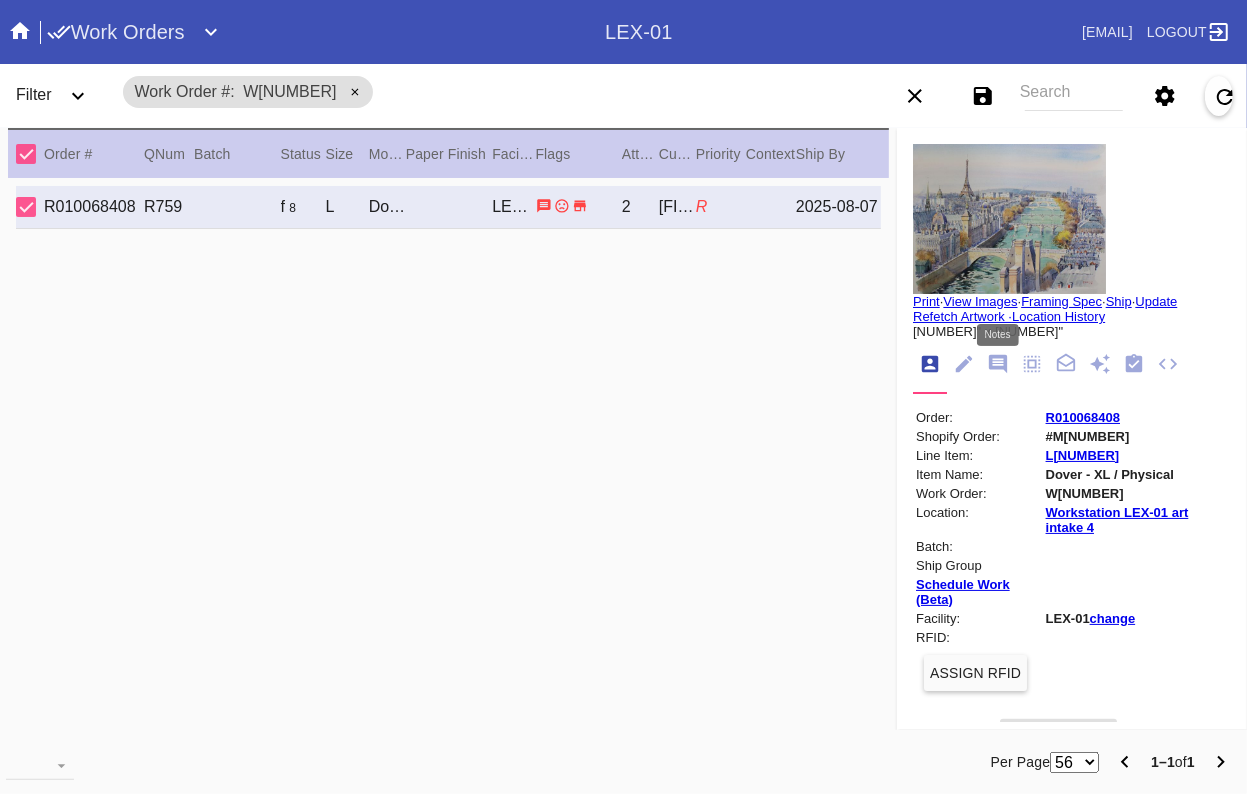 click 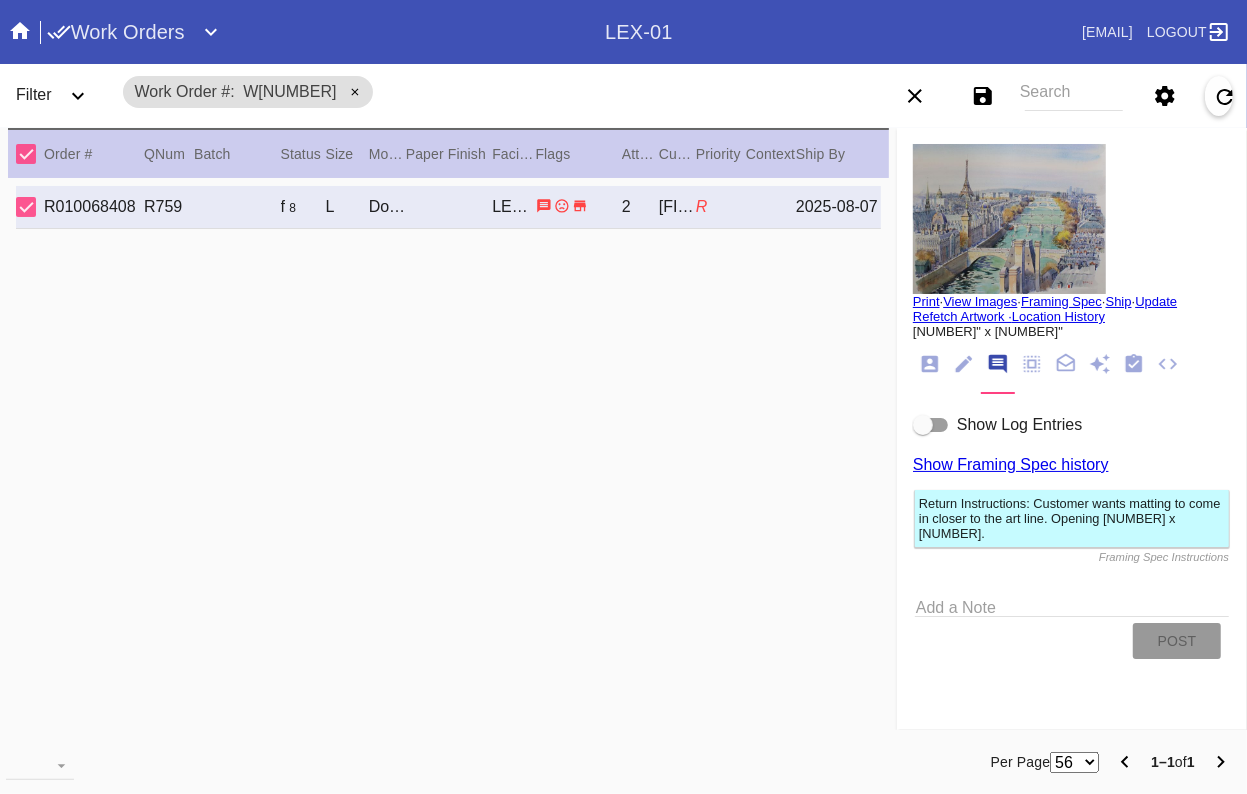 click at bounding box center (931, 425) 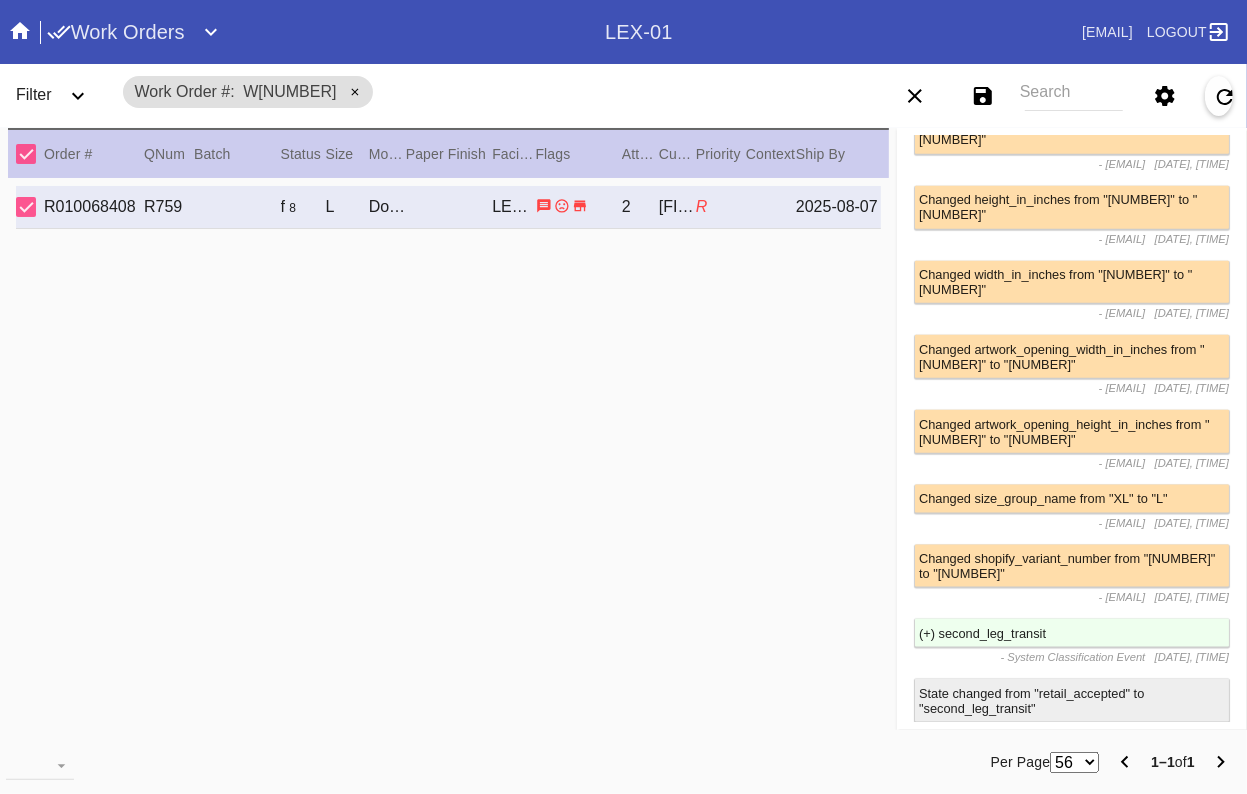 scroll, scrollTop: 2010, scrollLeft: 0, axis: vertical 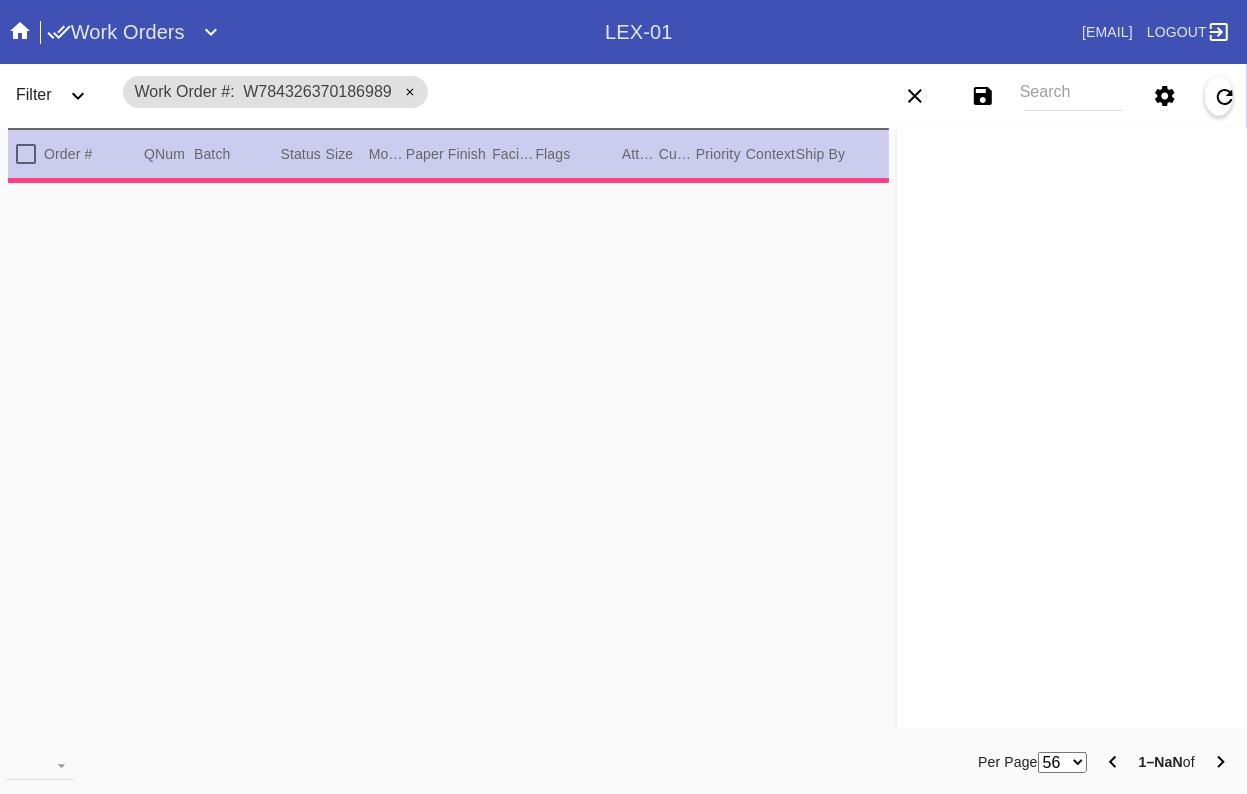 type on "1.5" 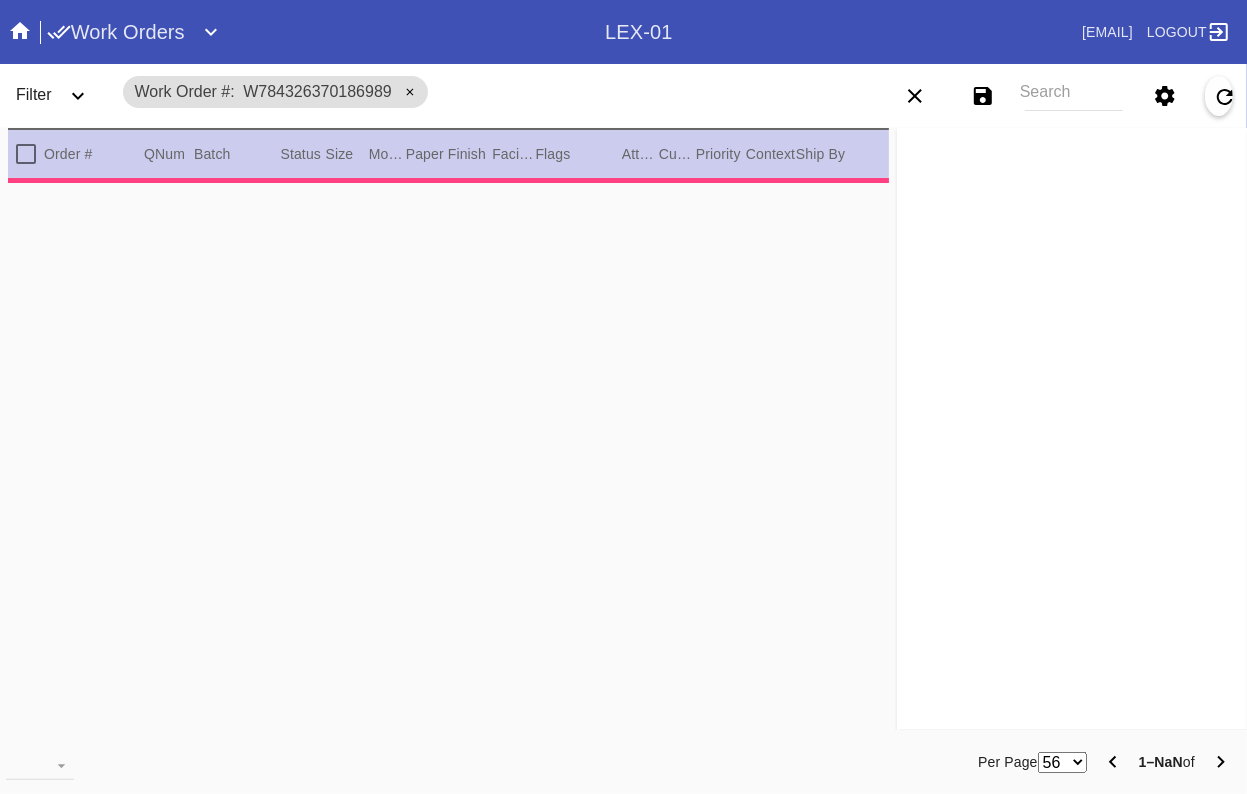 type on "1.5" 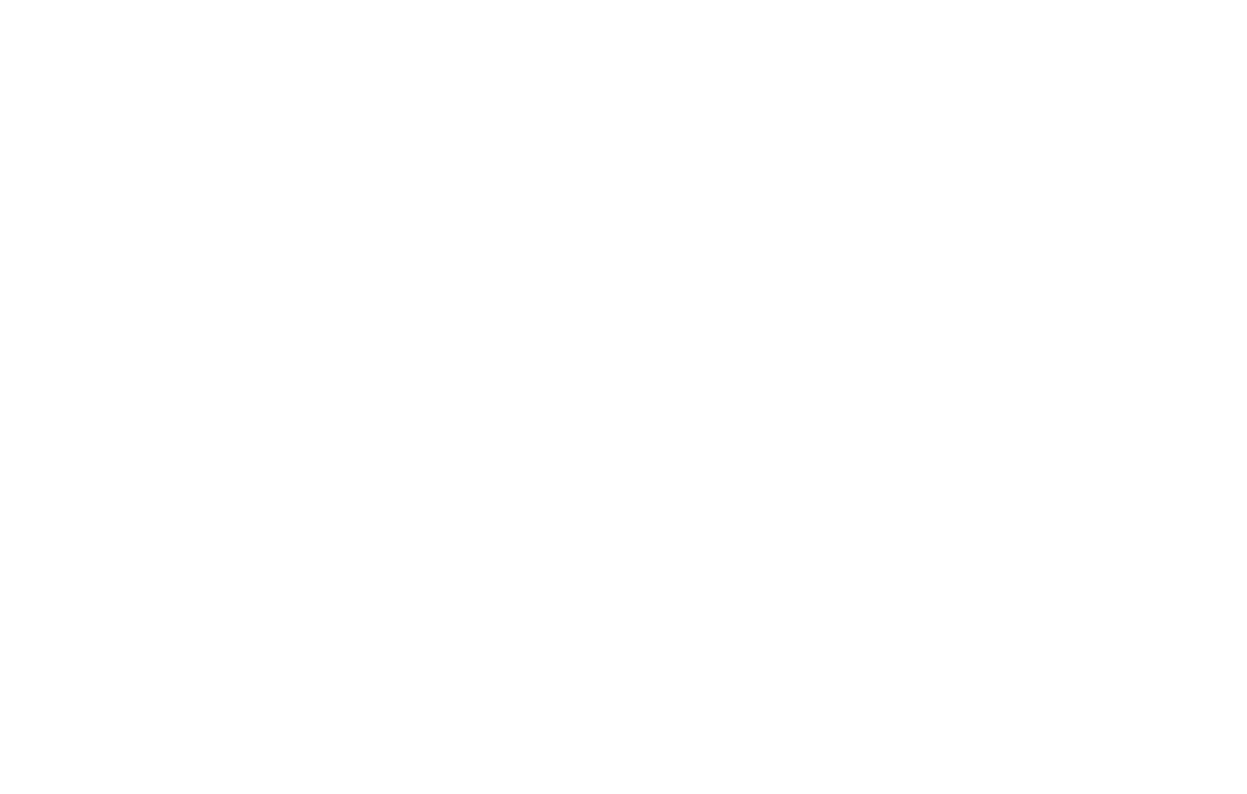 scroll, scrollTop: 0, scrollLeft: 0, axis: both 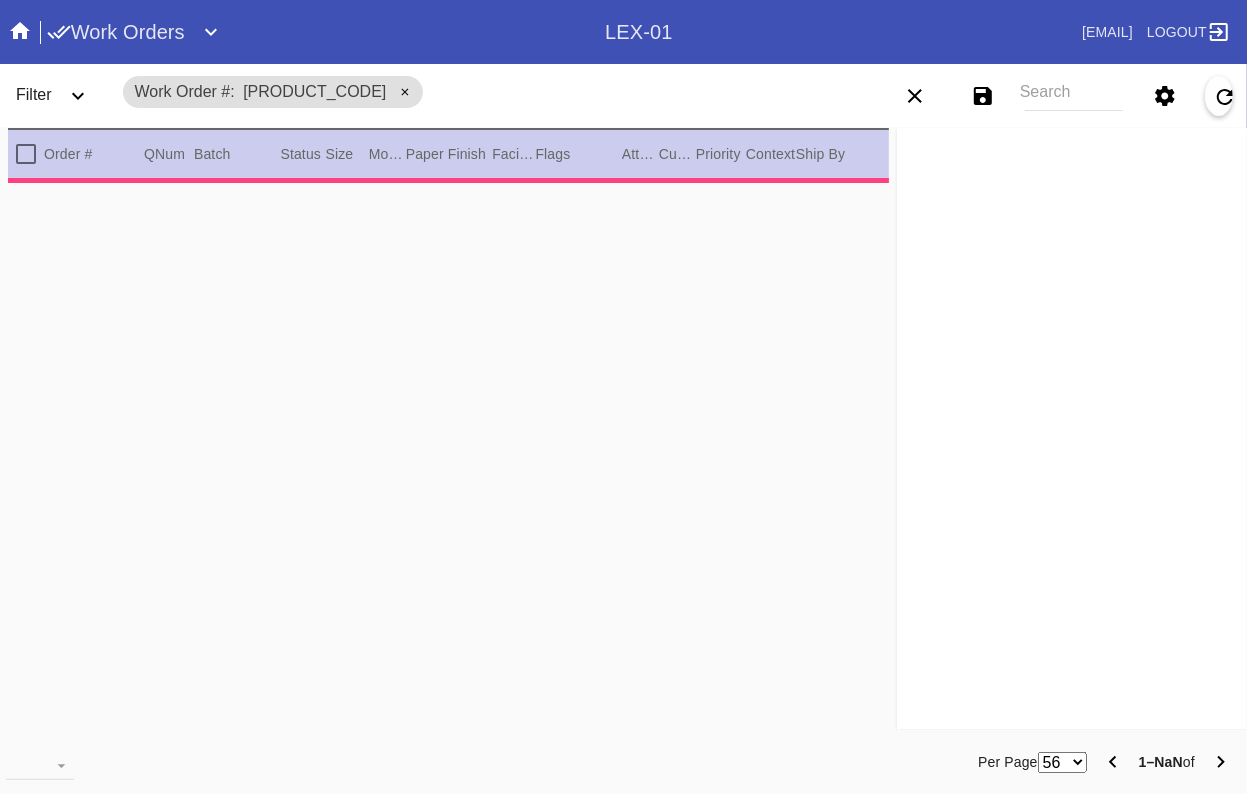 type on "3.0" 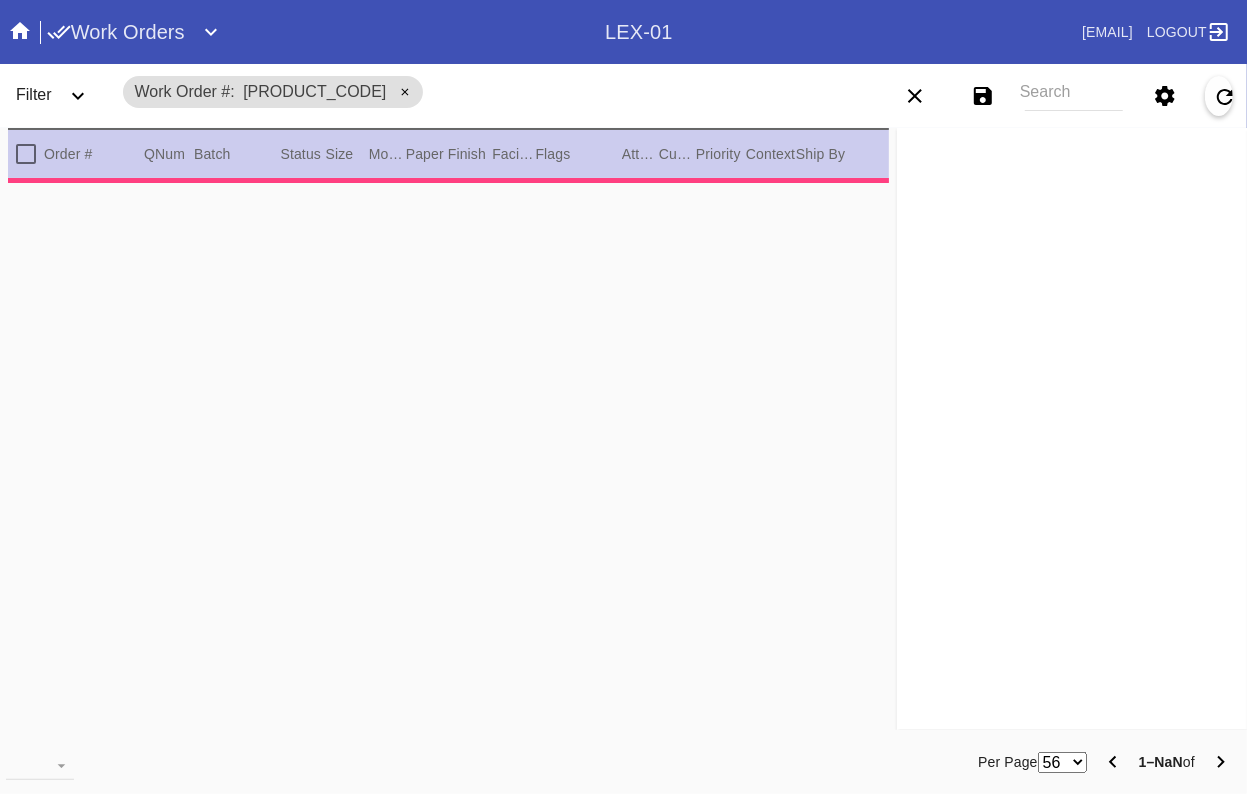 type on "3.0" 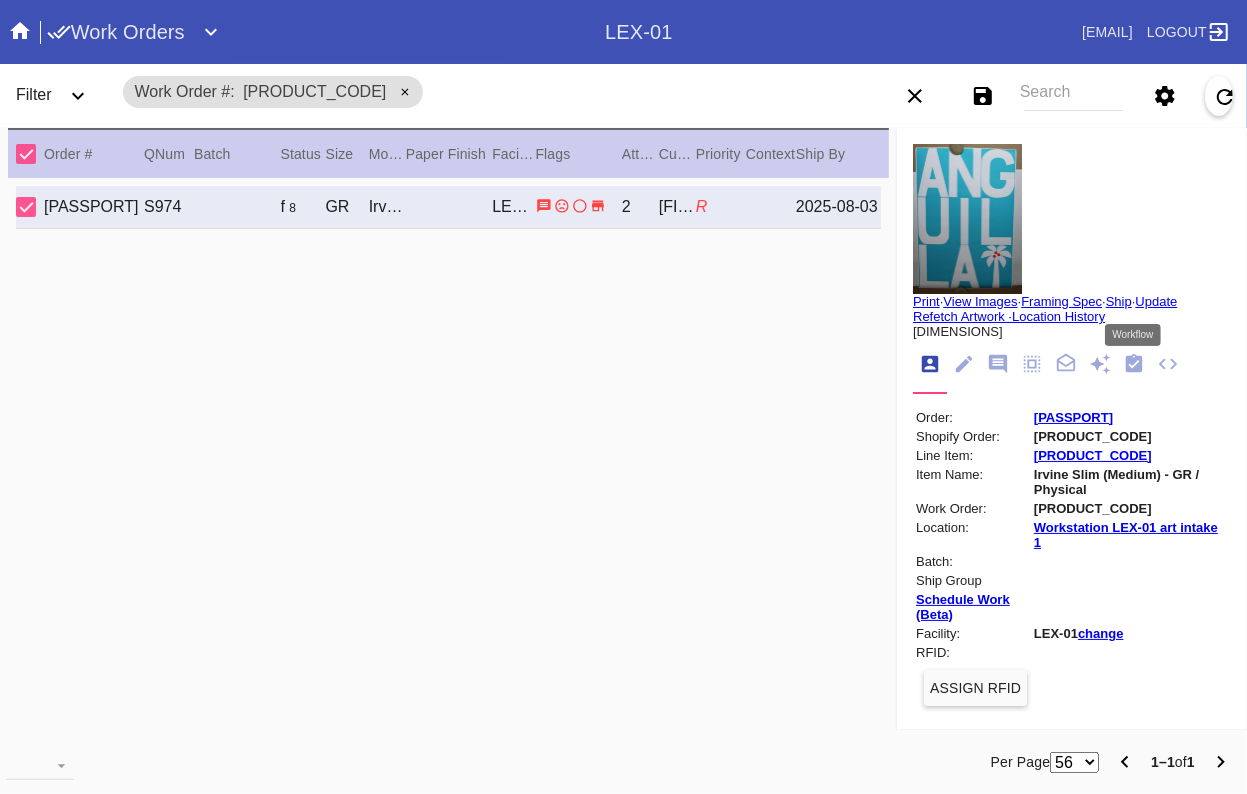 click 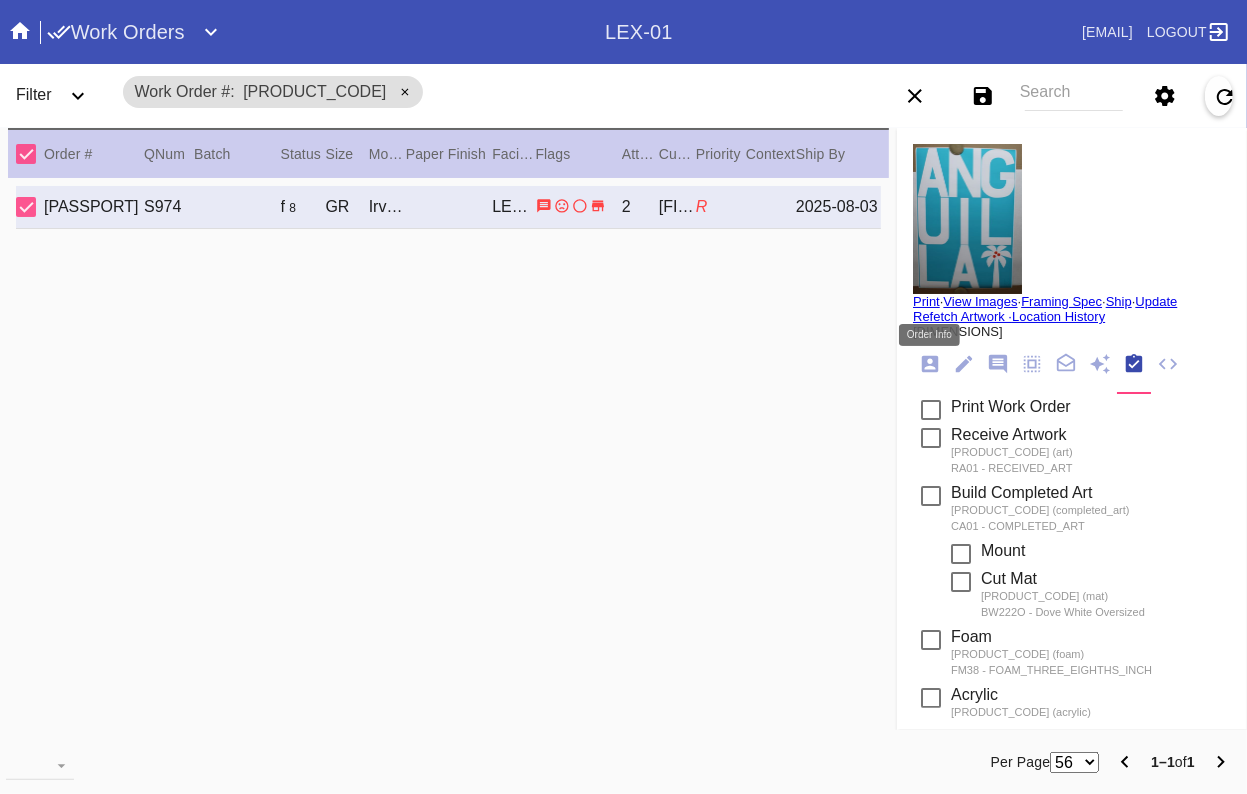 click 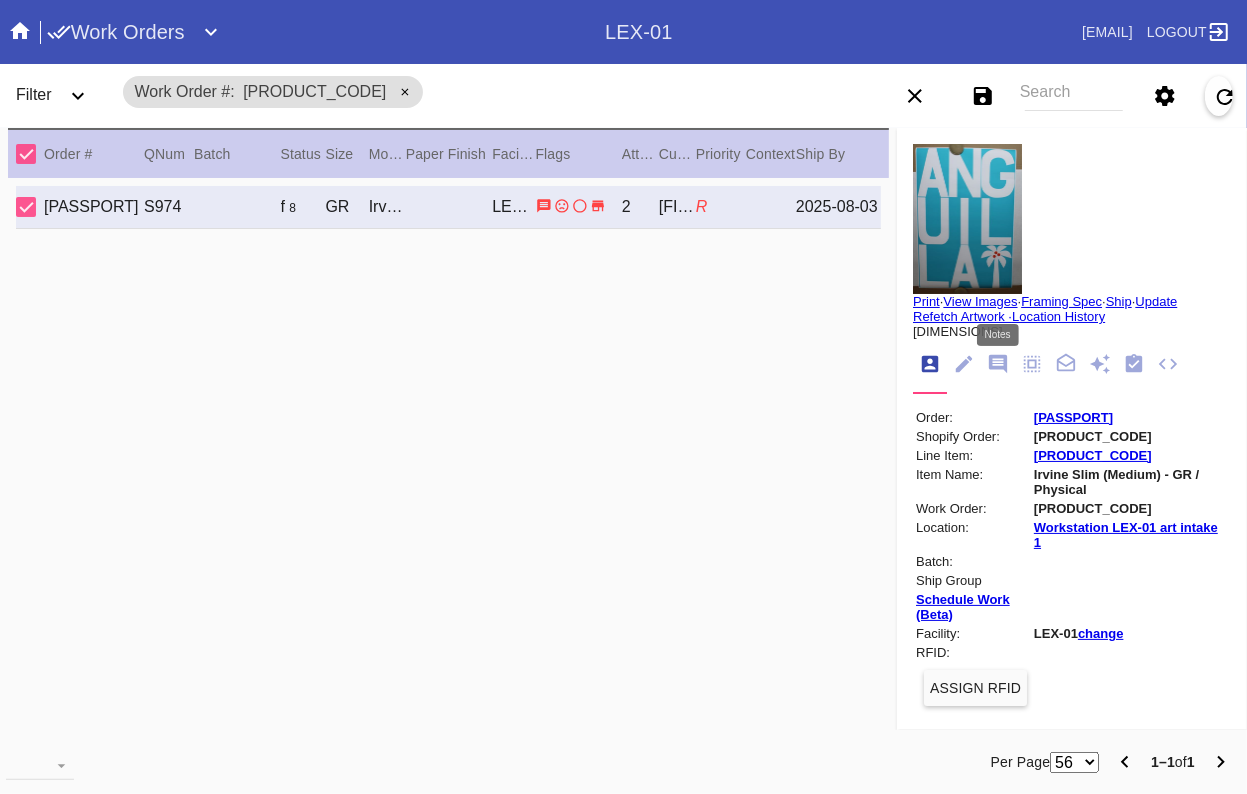 click 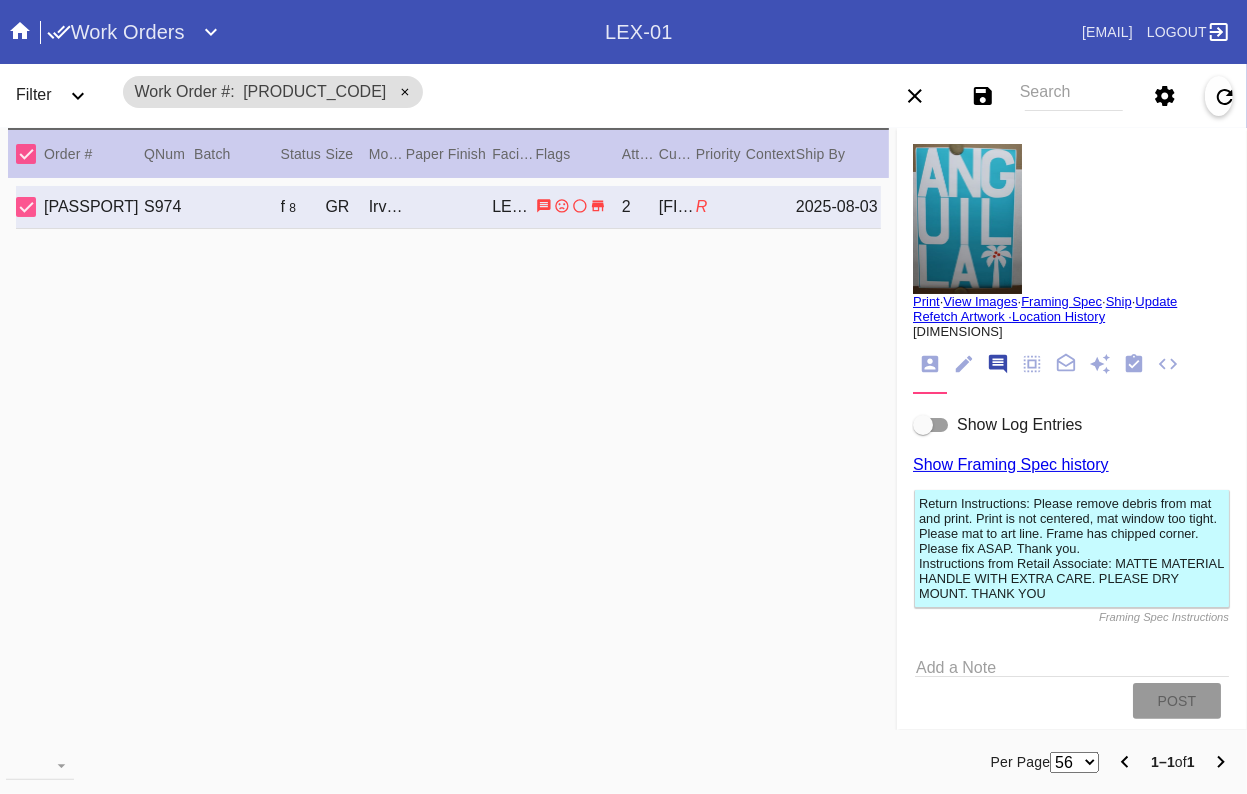 scroll, scrollTop: 123, scrollLeft: 0, axis: vertical 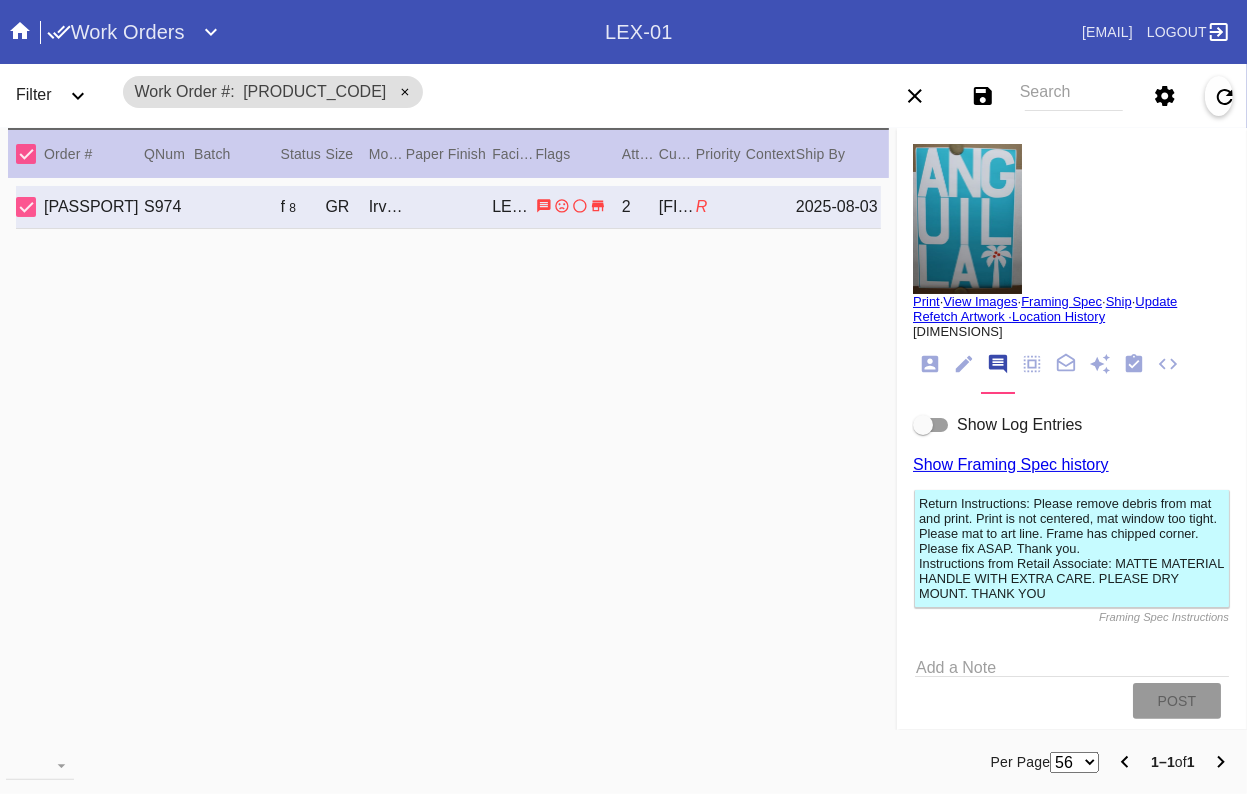 click at bounding box center (931, 425) 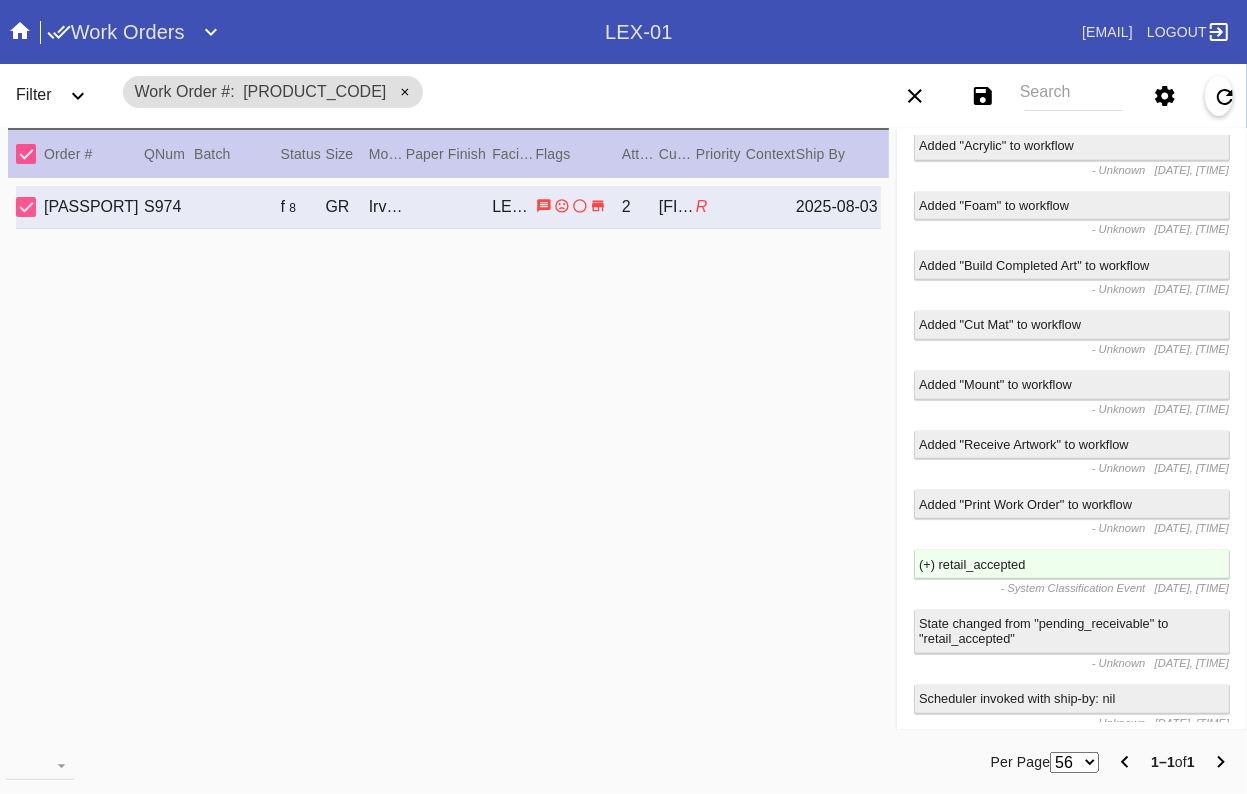 scroll, scrollTop: 1734, scrollLeft: 0, axis: vertical 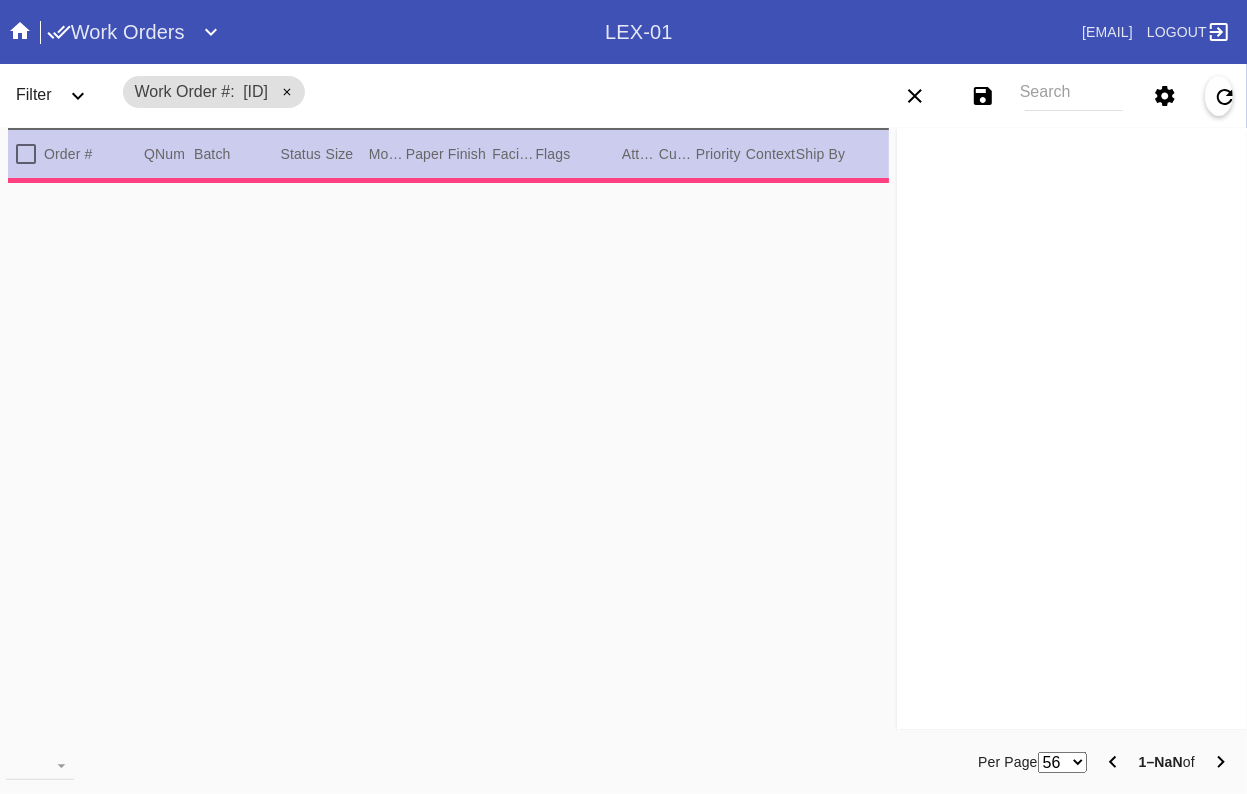 type on "1.5" 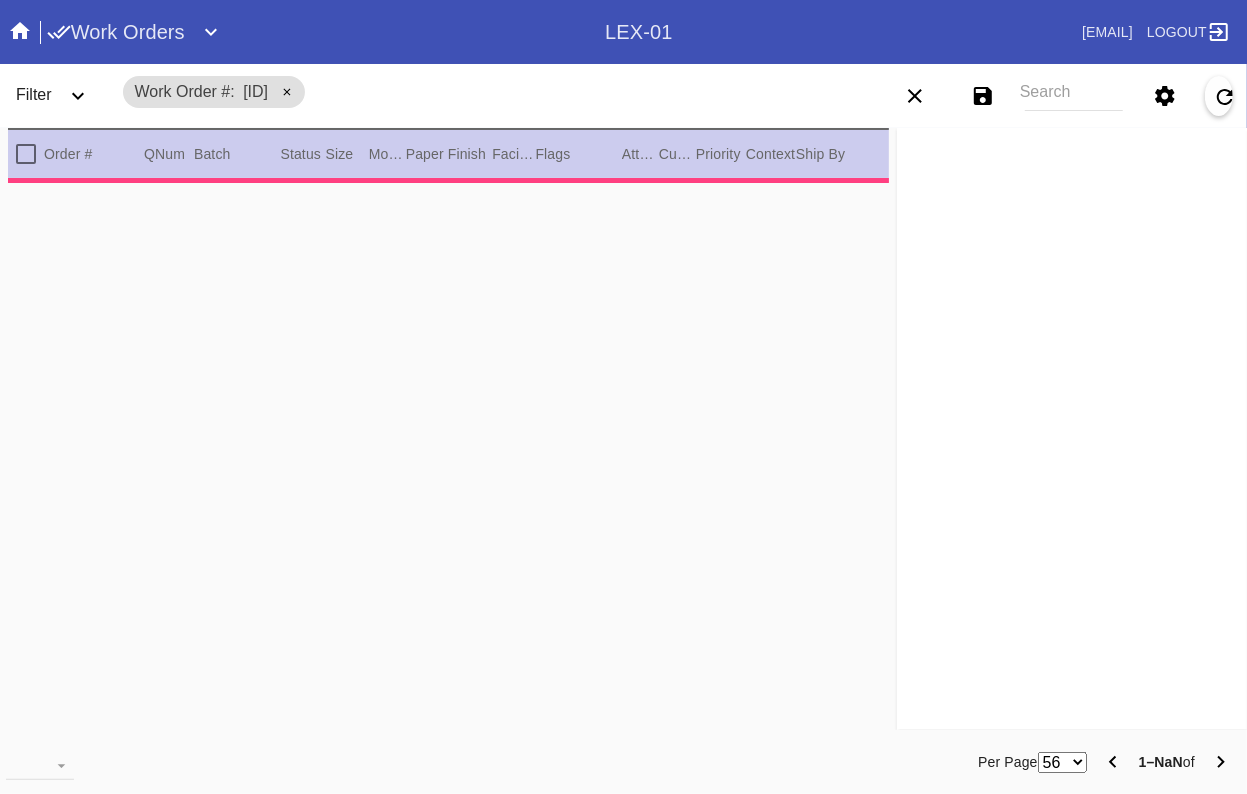 type on "1.5" 